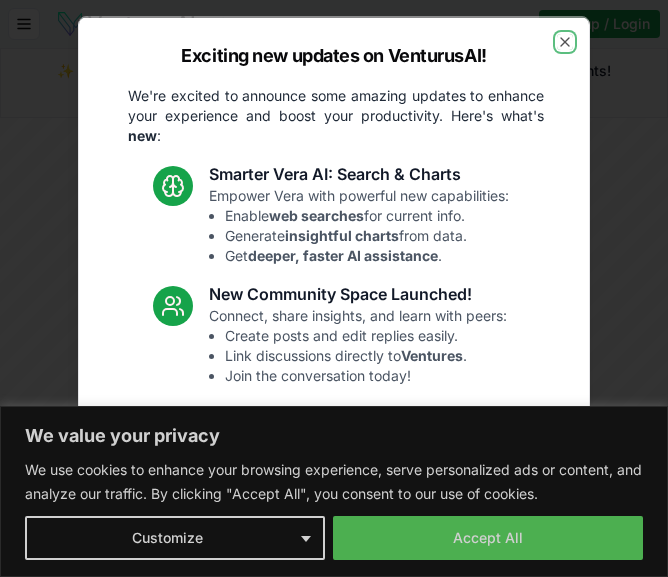 scroll, scrollTop: 0, scrollLeft: 0, axis: both 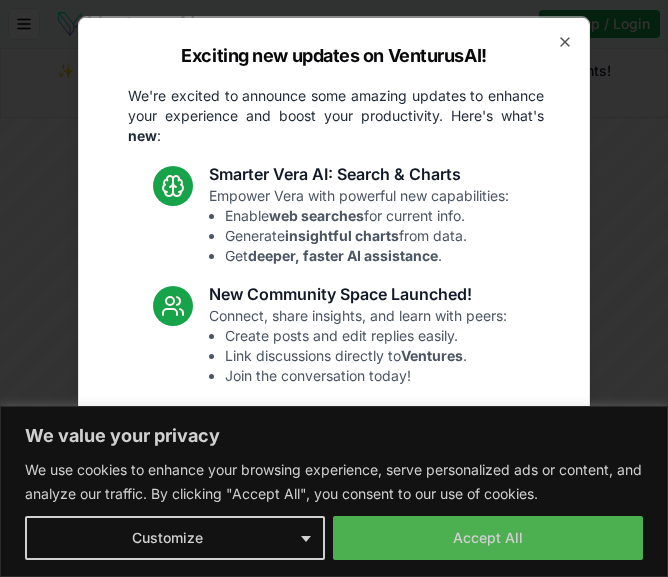 click on "Fixes and UI Polish" at bounding box center (363, 533) 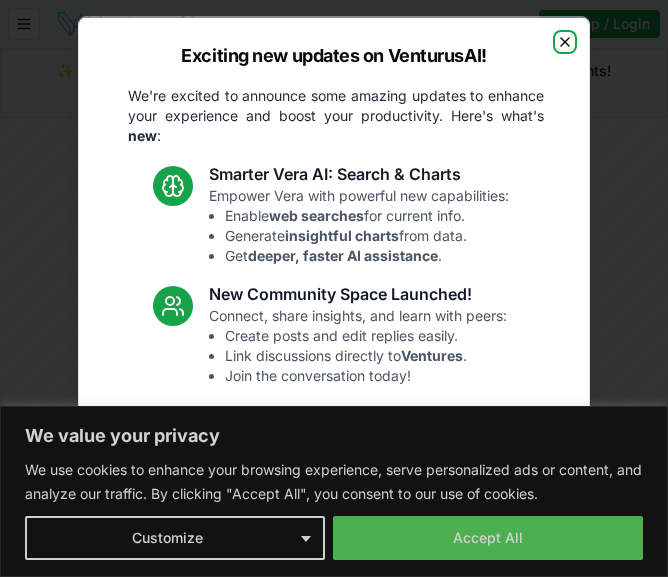 click 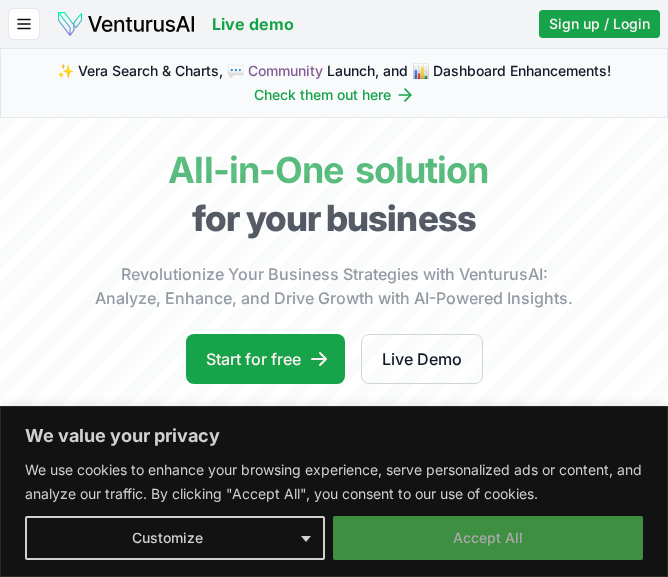 click on "Accept All" at bounding box center (488, 538) 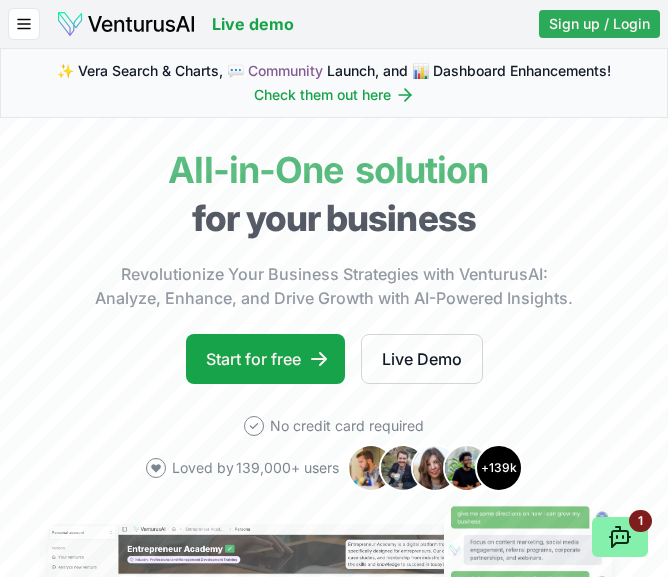 click on "Sign up / Login" at bounding box center (599, 24) 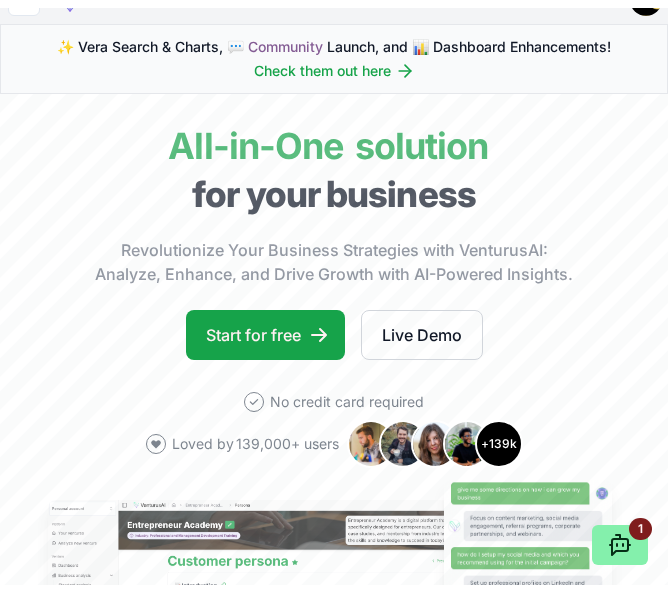 scroll, scrollTop: 0, scrollLeft: 0, axis: both 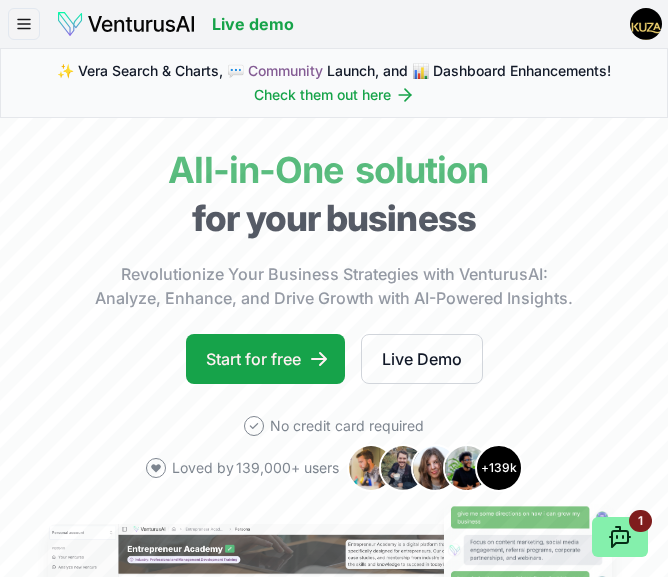 click 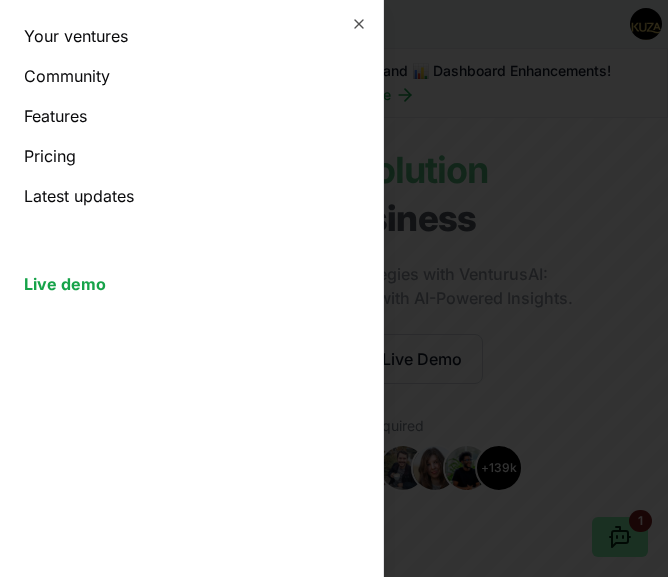 click at bounding box center (334, 288) 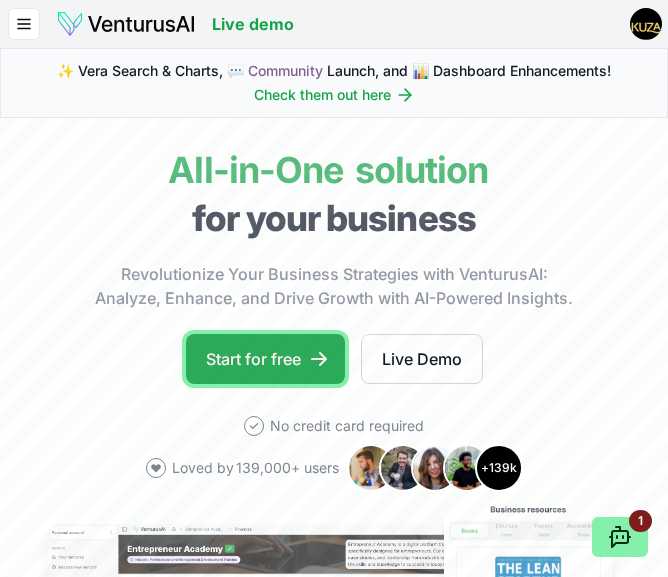 click on "Start for free" at bounding box center [265, 359] 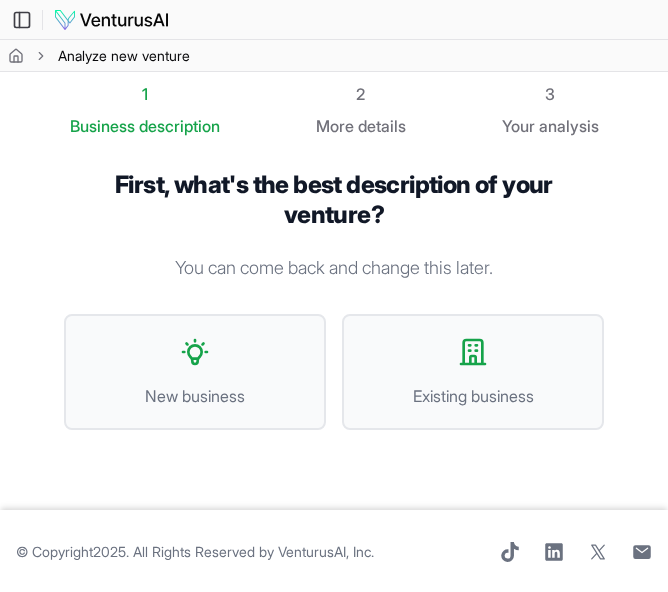 scroll, scrollTop: 8, scrollLeft: 0, axis: vertical 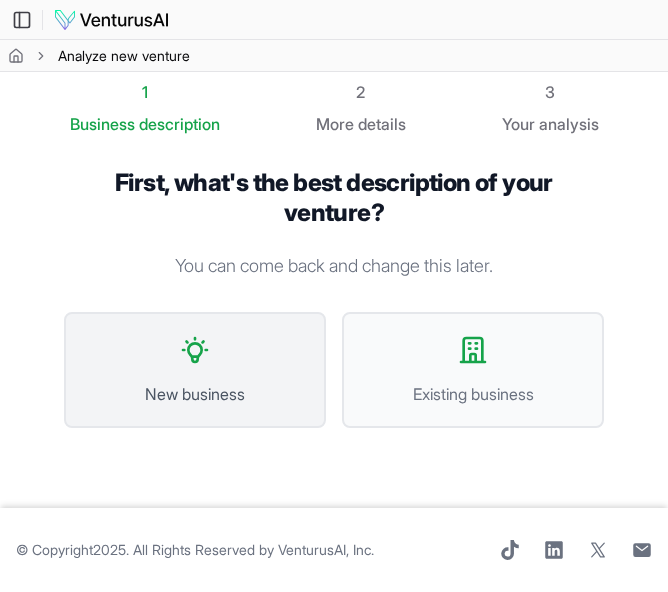 click on "New business" at bounding box center (195, 370) 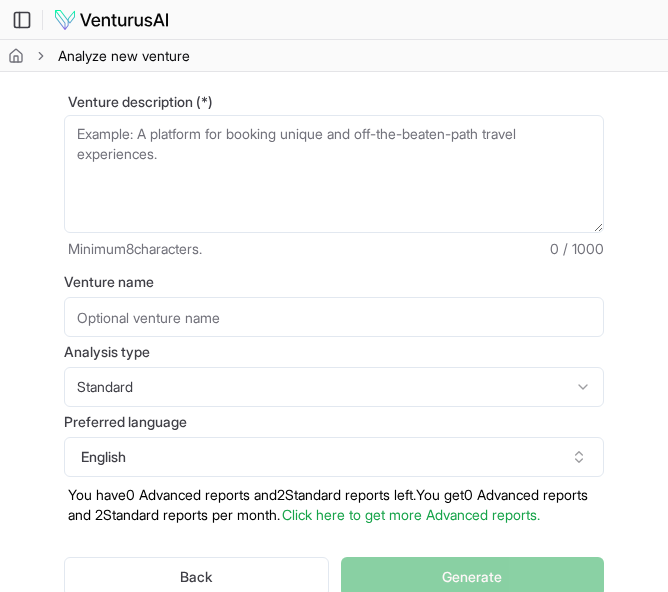 scroll, scrollTop: 82, scrollLeft: 0, axis: vertical 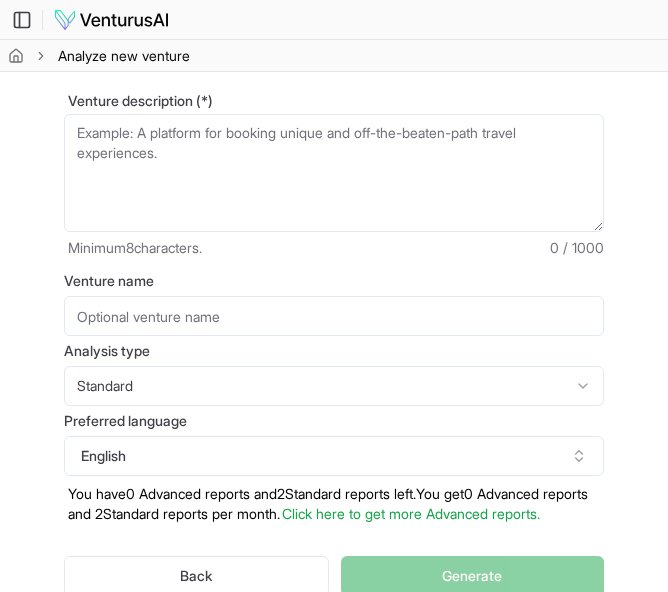 click on "Venture description (*)" at bounding box center [334, 173] 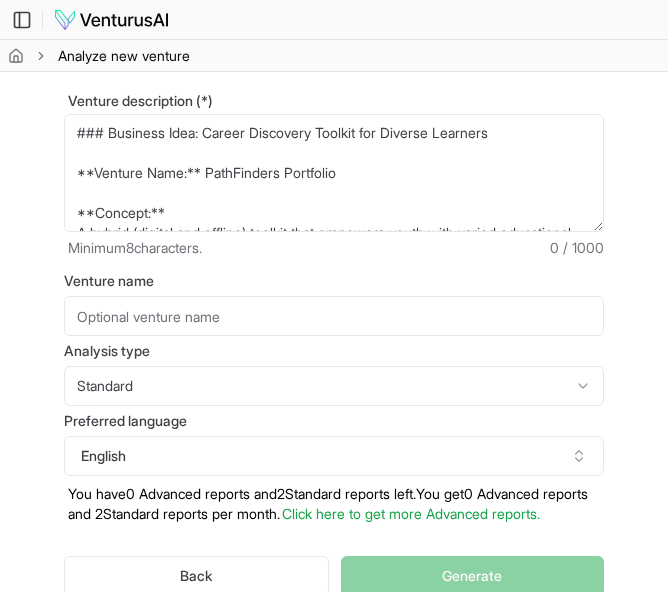 scroll, scrollTop: 370, scrollLeft: 0, axis: vertical 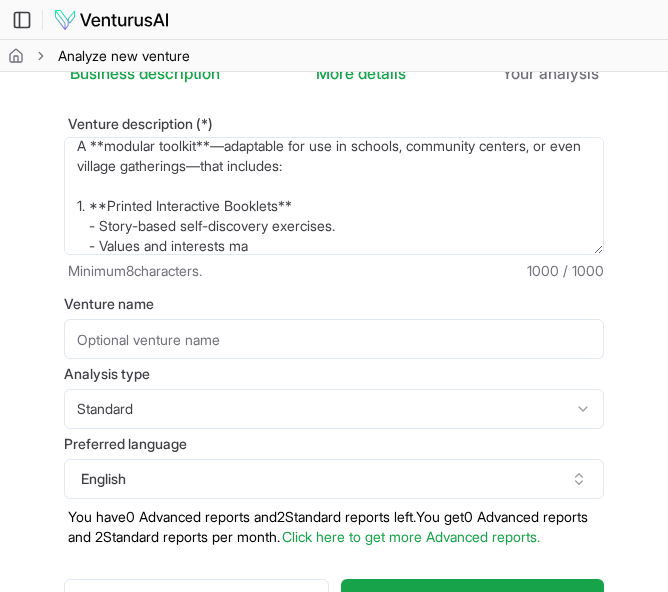 click on "### Business Idea: Career Discovery Toolkit for Diverse Learners
**Venture Name:** PathFinders Portfolio
**Concept:**
A hybrid (digital and offline) toolkit that empowers youth with varied educational backgrounds to discover, assess, and match their unique interests, values, and informal skills to meaningful career paths, regardless of academic achievement or access to technology.
#### Problem Addressed
- Many young people—especially in underserved communities—have limited awareness of career options, inconsistent educational backgrounds, and little access to self-assessment or discovery tools.
- Existing career guidance programs often require strong academic foundations or consistent technology access, leaving many behind.
#### Solution: PathFinders Portfolio
A **modular toolkit**—adaptable for use in schools, community centers, or even village gatherings—that includes:
1. **Printed Interactive Booklets**
- Story-based self-discovery exercises.
- Values and interests ma" at bounding box center [334, 196] 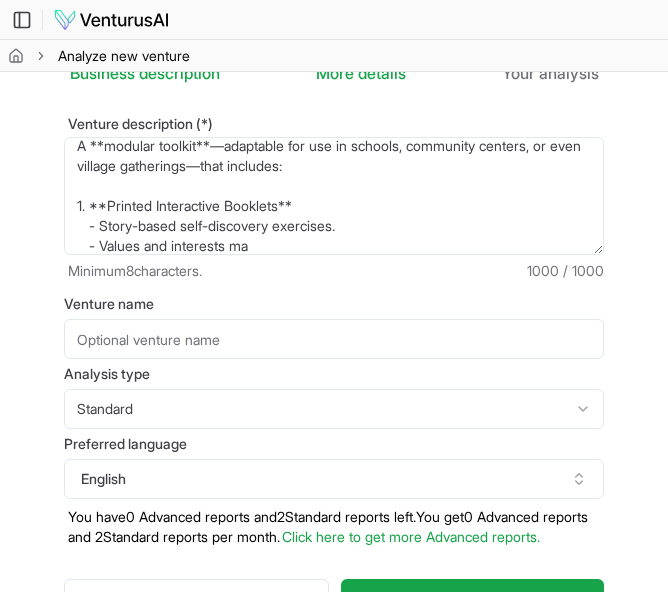 paste on "Concept:
A hybrid (digital and offline) toolkit that empowers youth with varied educational backgrounds to discover, assess, and match their unique interests, values, and informal skills to meaningful career paths, regardless of academic achievement or access to technology.
Problem Addressed
Many young people—especially in underserved communities—have limited awareness of career options, inconsistent educational backgrounds, and little access to self-assessment or discovery tools.
Existing career guidance programs often require strong academic foundations or consistent technology access, leaving many behind." 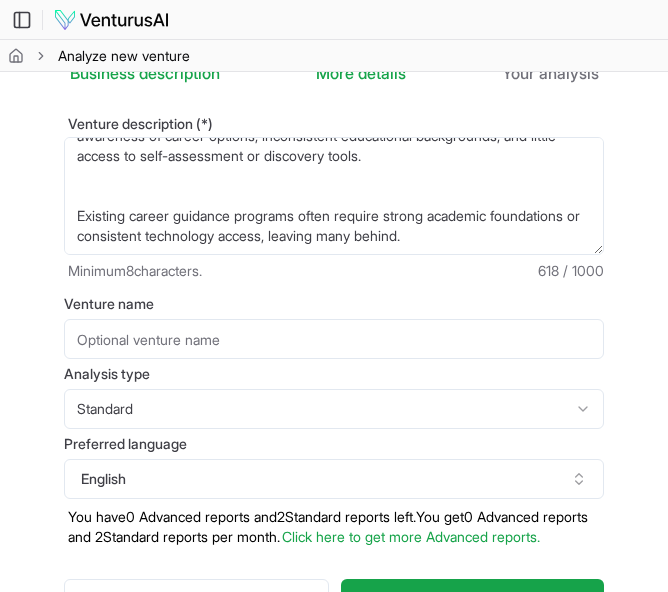 scroll, scrollTop: 160, scrollLeft: 0, axis: vertical 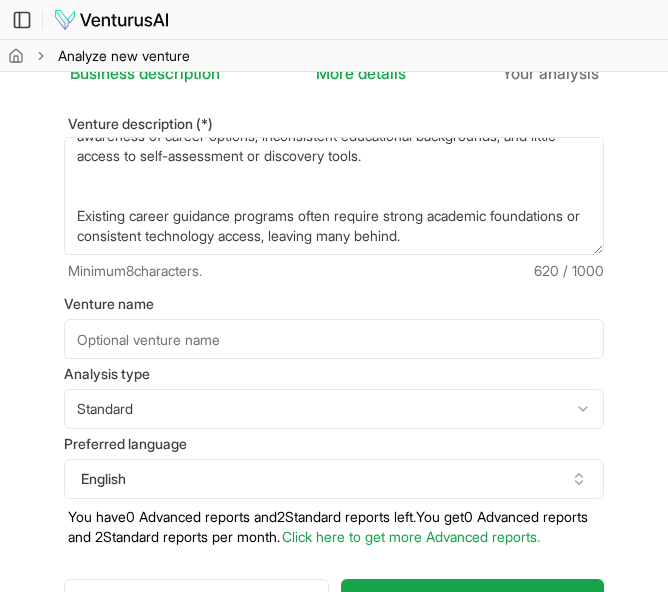 paste on "Impact
Makes career exploration accessible to youth with minimal academic preparation.
Bridges digital divides with hybrid delivery (print, mobile, SMS).
Empowers children with practical, personally-relevant choices—supported by both self-discovery and local mentorship." 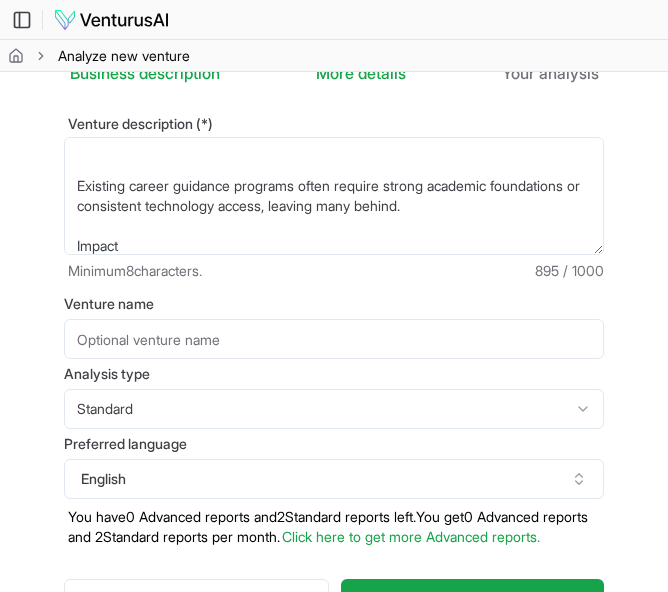 type on "Concept:
A hybrid (digital and offline) toolkit that empowers youth with varied educational backgrounds to discover, assess, and match their unique interests, values, and informal skills to meaningful career paths, regardless of academic achievement or access to technology.
Problem Addressed
Many young people—especially in underserved communities—have limited awareness of career options, inconsistent educational backgrounds, and little access to self-assessment or discovery tools.
Existing career guidance programs often require strong academic foundations or consistent technology access, leaving many behind.
Impact
Makes career exploration accessible to youth with minimal academic preparation.
Bridges digital divides with hybrid delivery (print, mobile, SMS).
Empowers children with practical, personally-relevant choices—supported by both self-discovery and local mentorship." 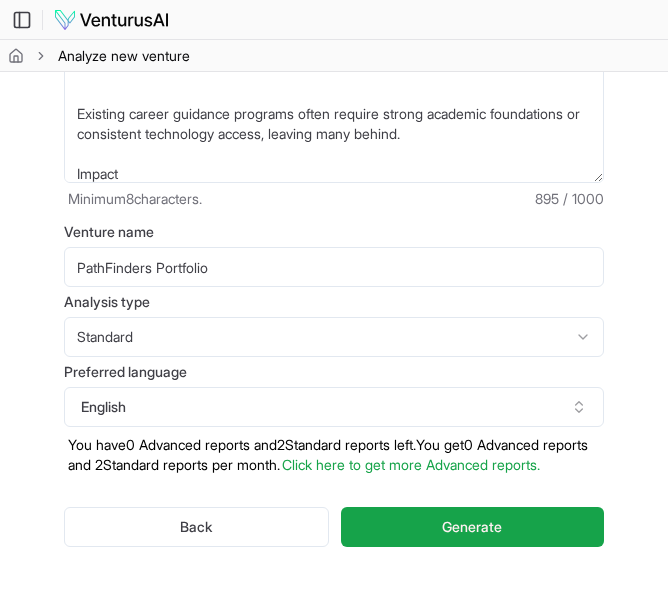 scroll, scrollTop: 266, scrollLeft: 0, axis: vertical 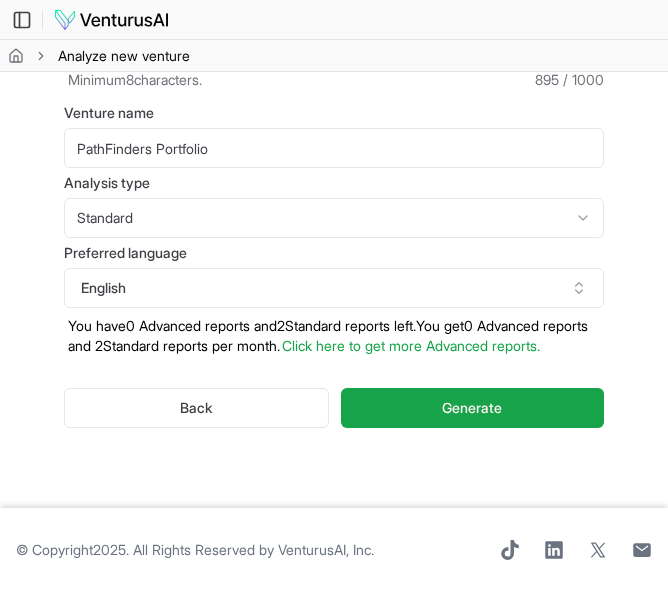 type on "PathFinders Portfolio" 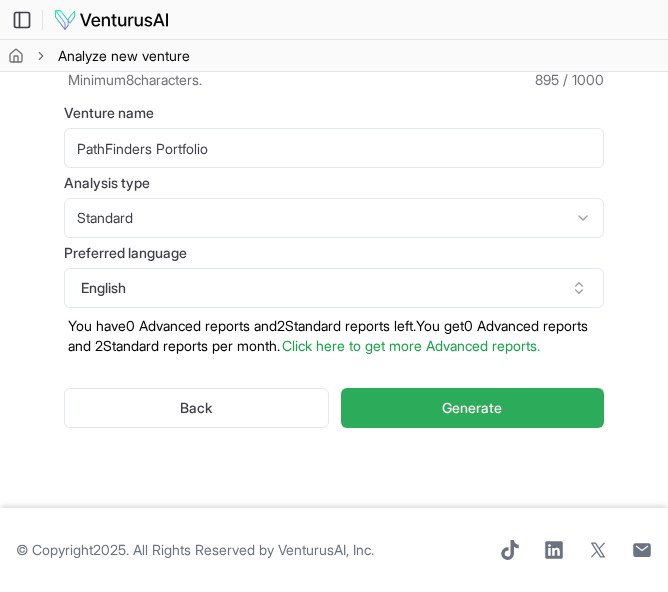 click on "Generate" at bounding box center (472, 408) 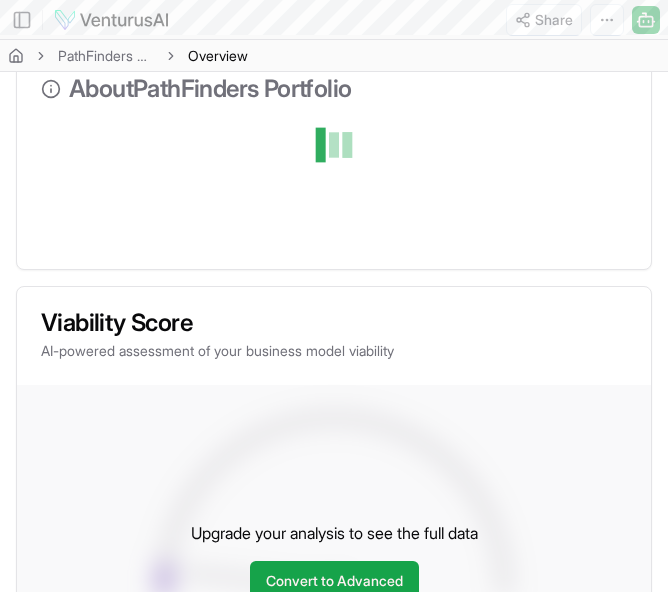scroll, scrollTop: 0, scrollLeft: 0, axis: both 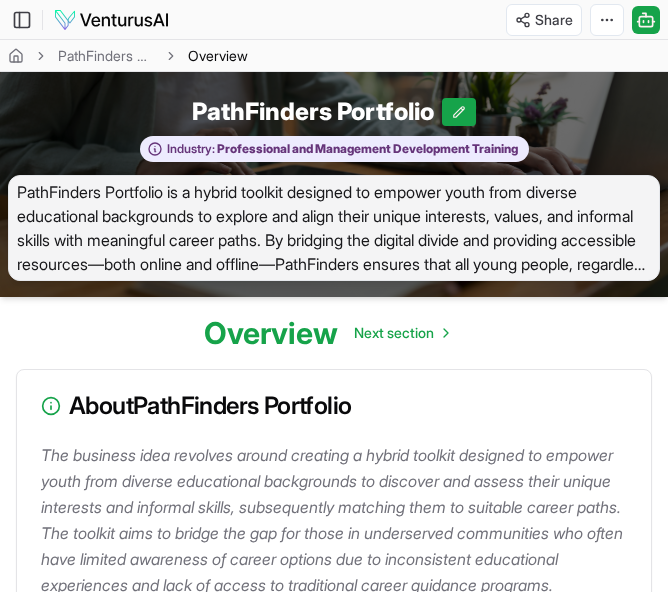 click on "About   PathFinders Portfolio" at bounding box center (334, 406) 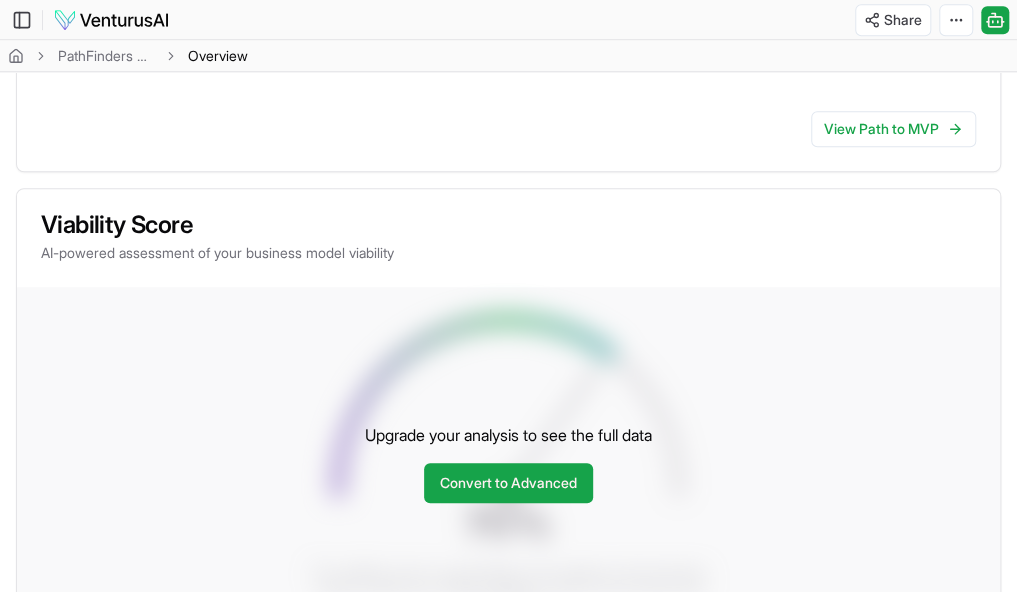 scroll, scrollTop: 580, scrollLeft: 0, axis: vertical 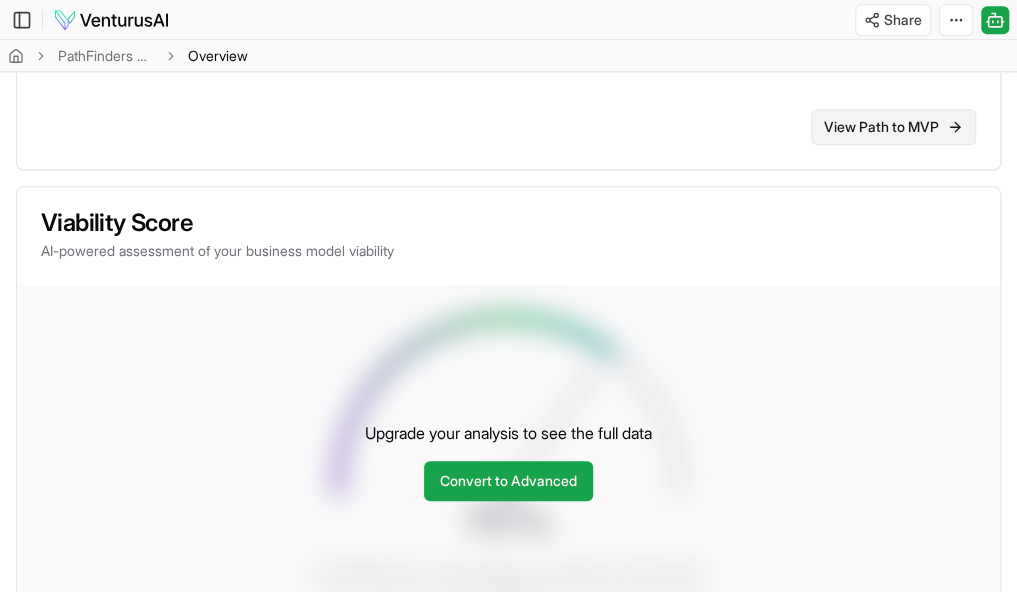 click on "View Path to MVP" at bounding box center [893, 127] 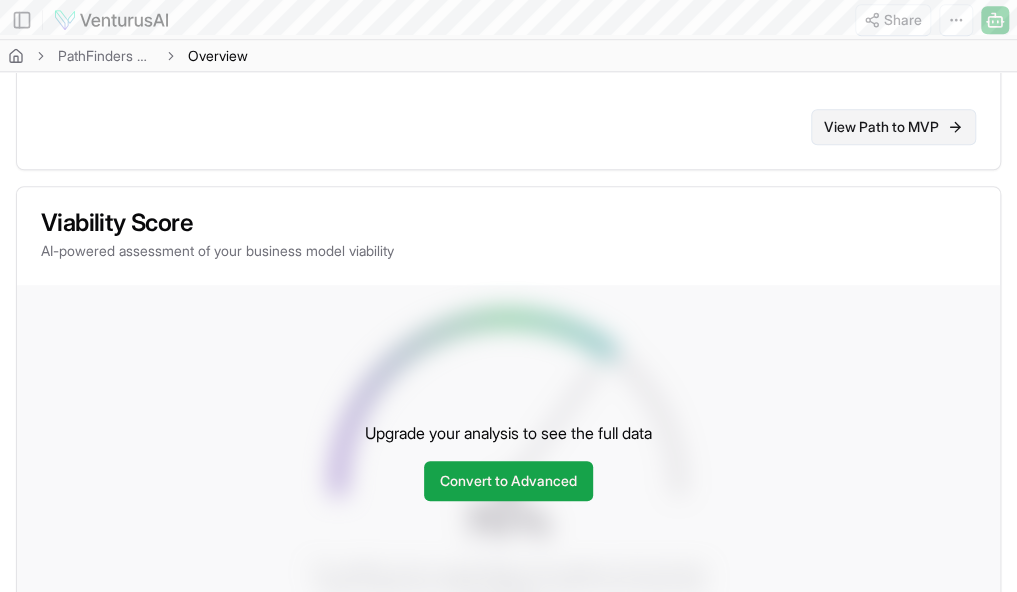 scroll, scrollTop: 0, scrollLeft: 0, axis: both 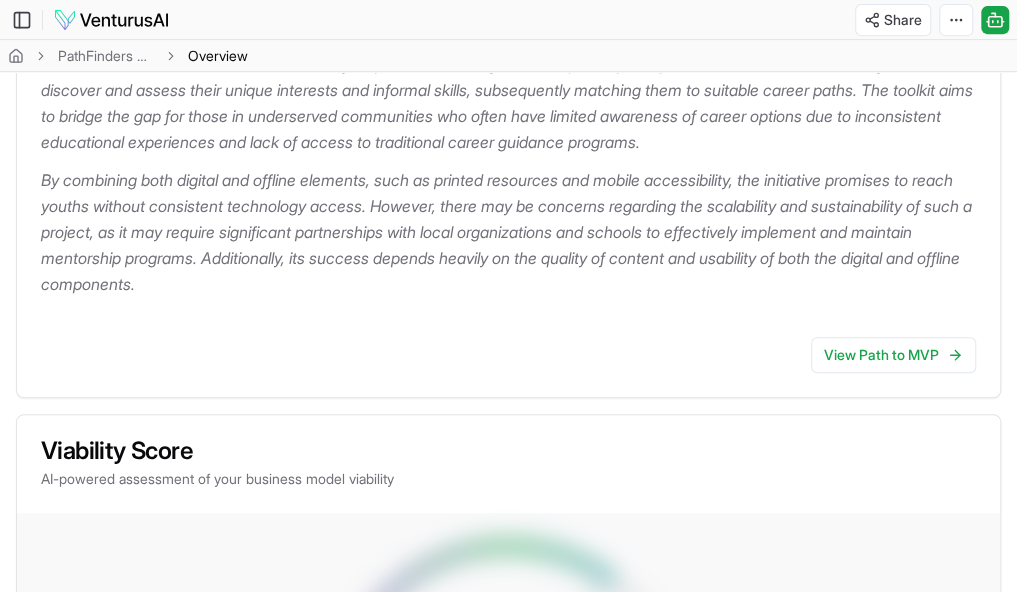 click on "Convert to Advanced" at bounding box center (508, 709) 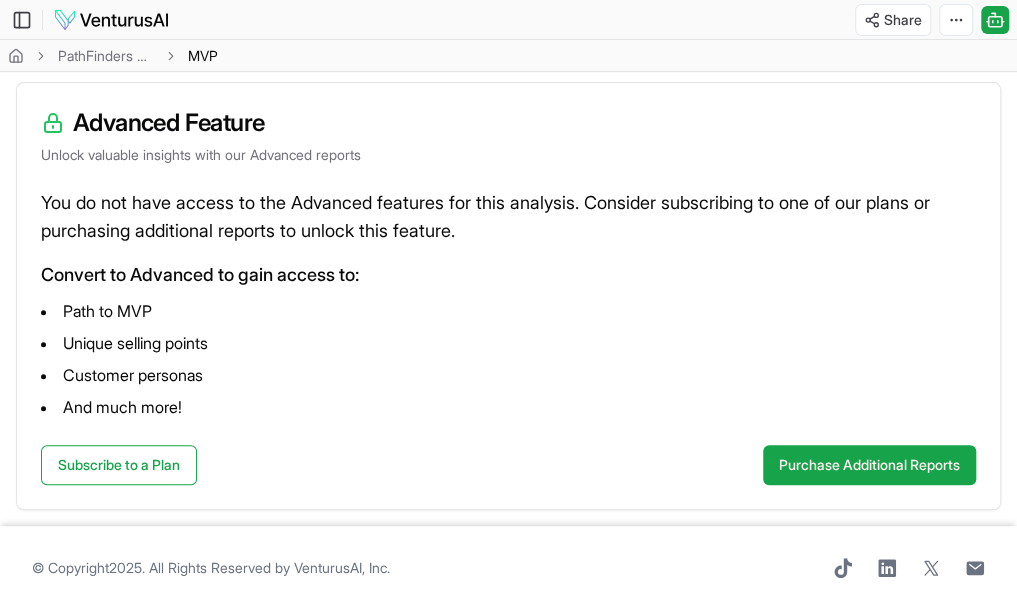 scroll, scrollTop: 245, scrollLeft: 0, axis: vertical 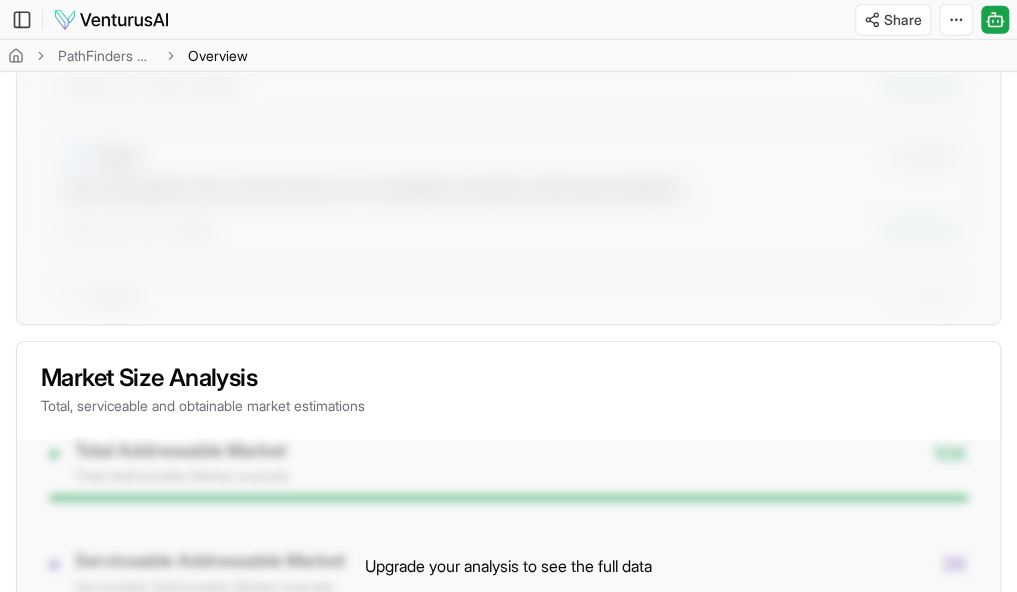 click on "Next section" at bounding box center [931, 1560] 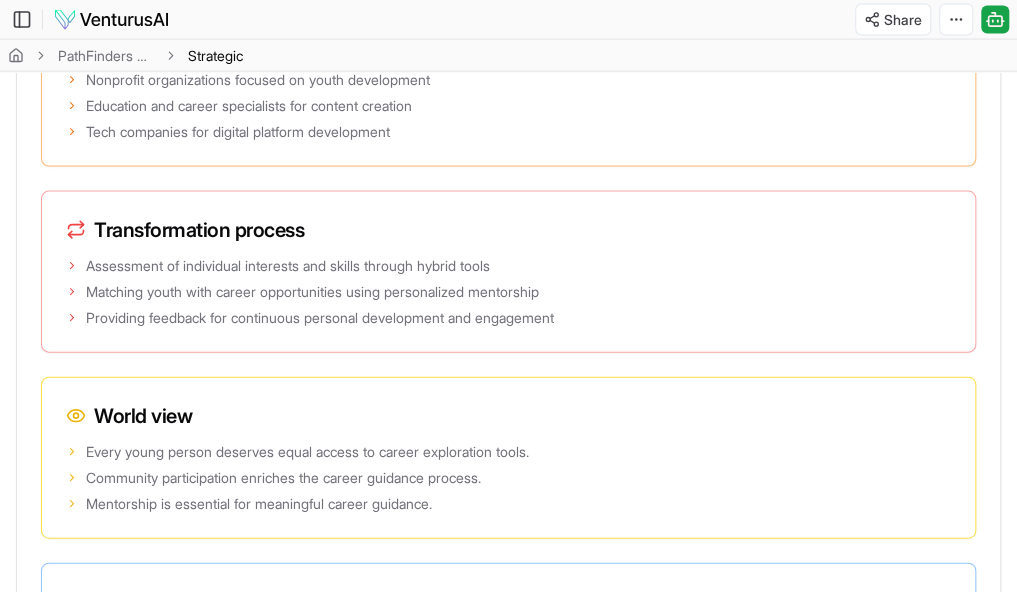 scroll, scrollTop: 4736, scrollLeft: 0, axis: vertical 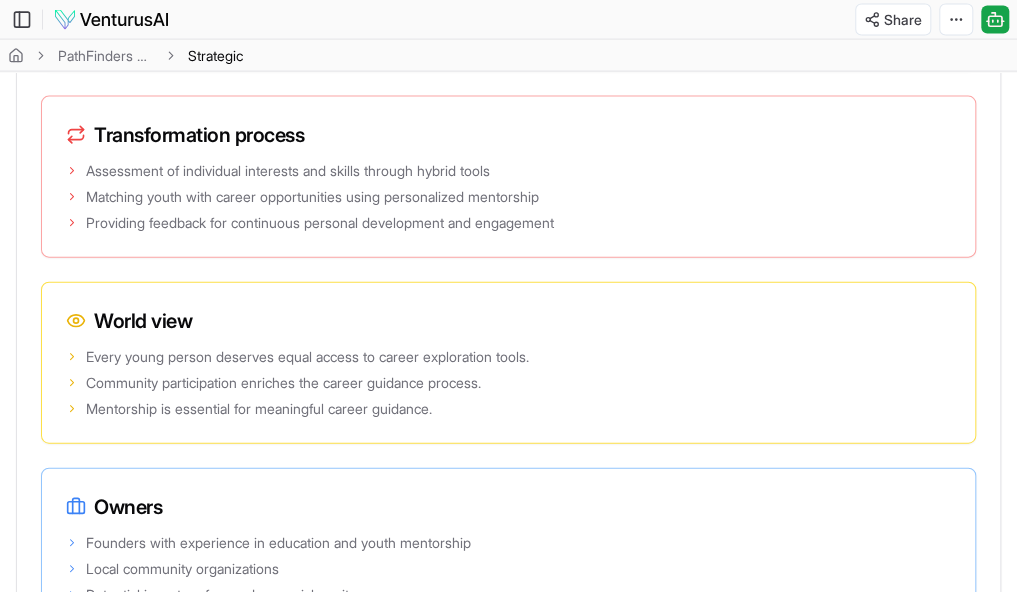 click on "Previous section" at bounding box center [786, 1233] 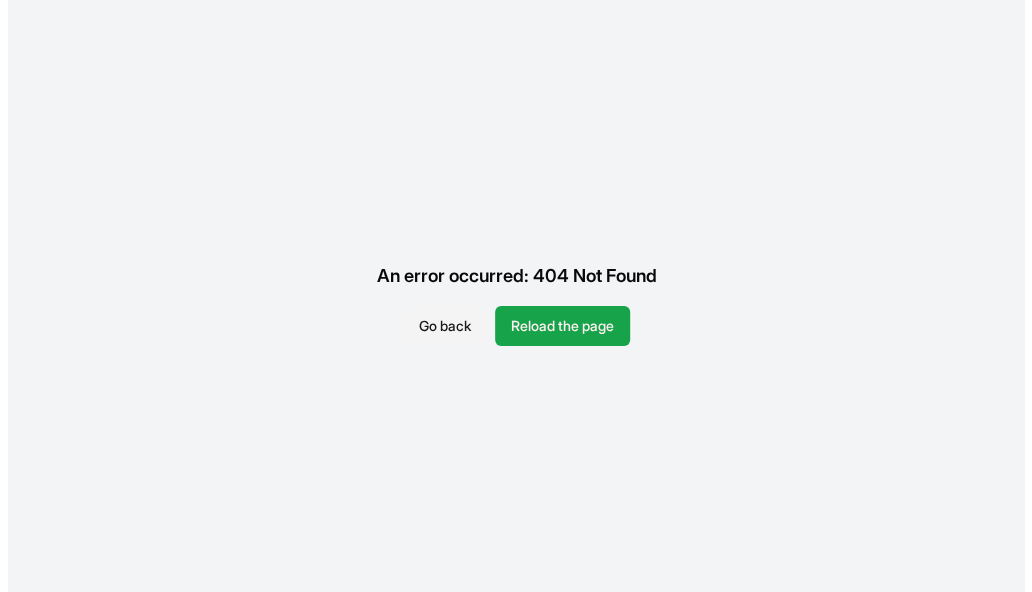 scroll, scrollTop: 0, scrollLeft: 0, axis: both 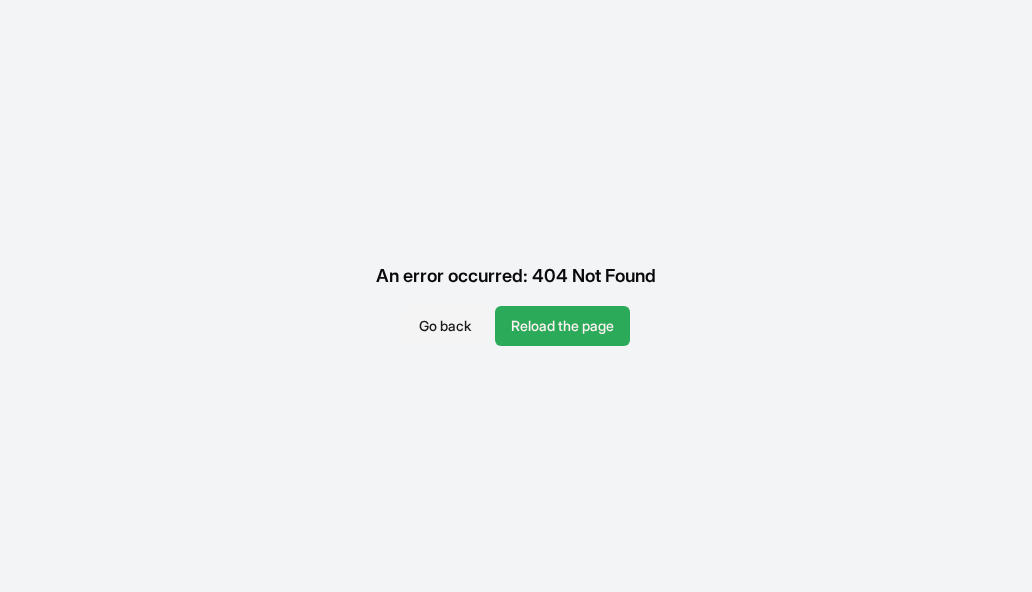 click on "Reload the page" at bounding box center (562, 326) 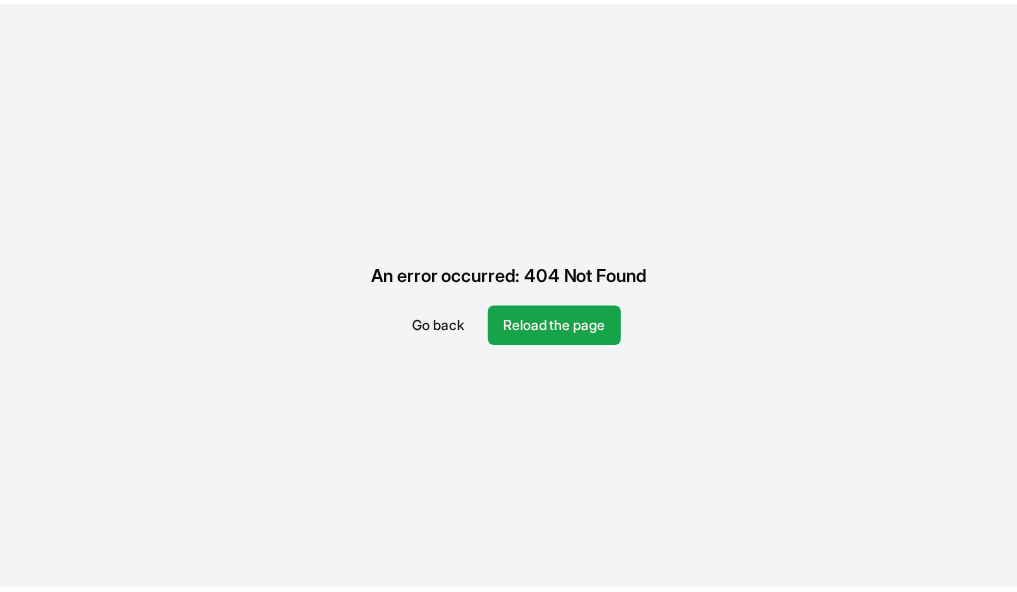 scroll, scrollTop: 0, scrollLeft: 0, axis: both 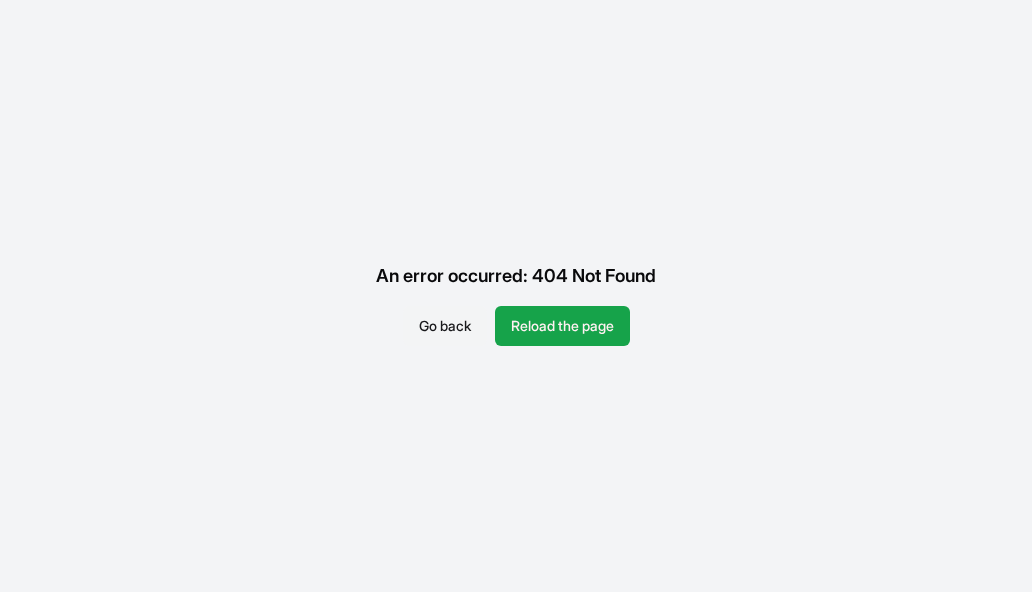 click on "Go back" at bounding box center (445, 326) 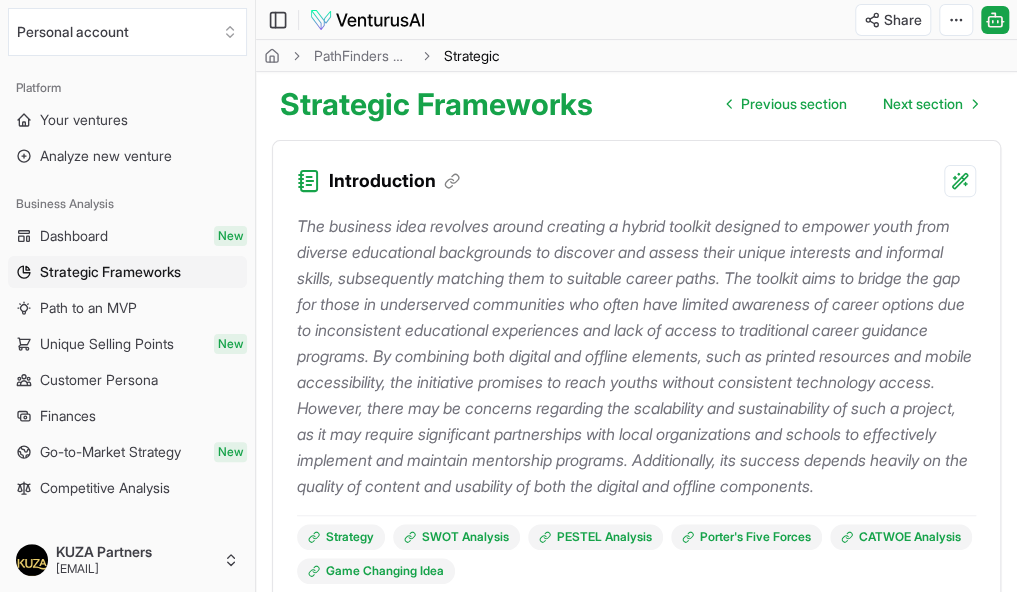 scroll, scrollTop: 189, scrollLeft: 0, axis: vertical 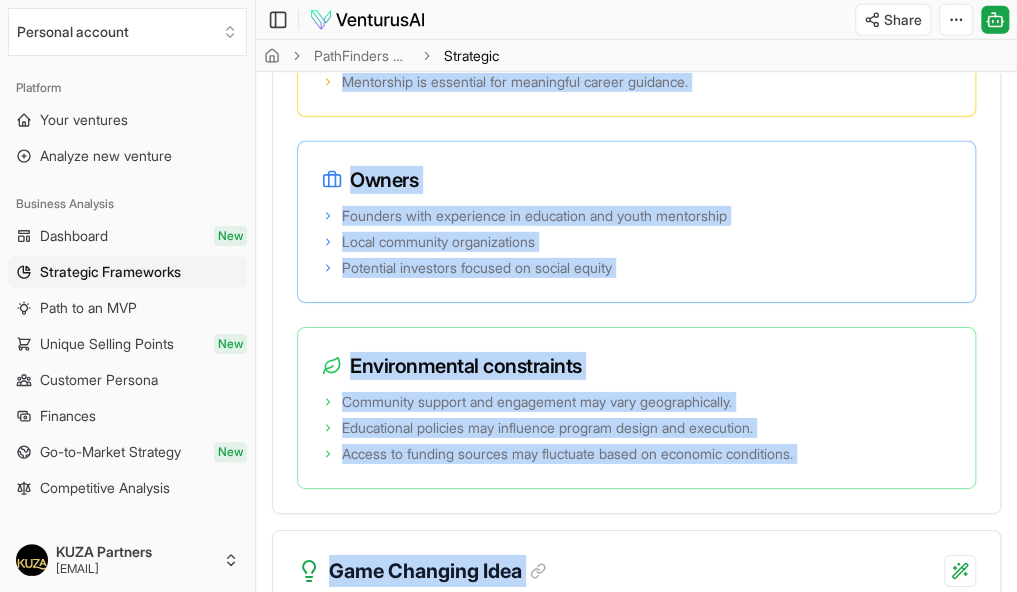 drag, startPoint x: 268, startPoint y: 79, endPoint x: 883, endPoint y: 434, distance: 710.10565 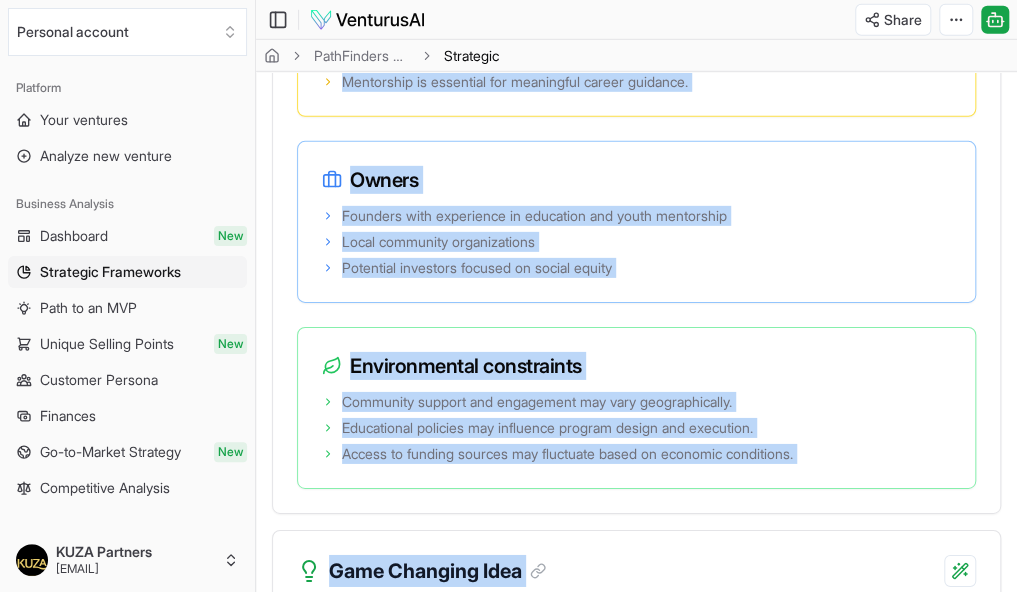 copy on "Strategic Frameworks   Previous section Next section Introduction The business idea revolves around creating a hybrid toolkit designed to empower youth from diverse educational backgrounds to discover and assess their unique interests and informal skills, subsequently matching them to suitable career paths. The toolkit aims to bridge the gap for those in underserved communities who often have limited awareness of career options due to inconsistent educational experiences and lack of access to traditional career guidance programs.
By combining both digital and offline elements, such as printed resources and mobile accessibility, the initiative promises to reach youths without consistent technology access. However, there may be concerns regarding the scalability and sustainability of such a project, as it may require significant partnerships with local organizations and schools to effectively implement and maintain mentorship programs. Additionally, its success depends heavily on the quality of content and ..." 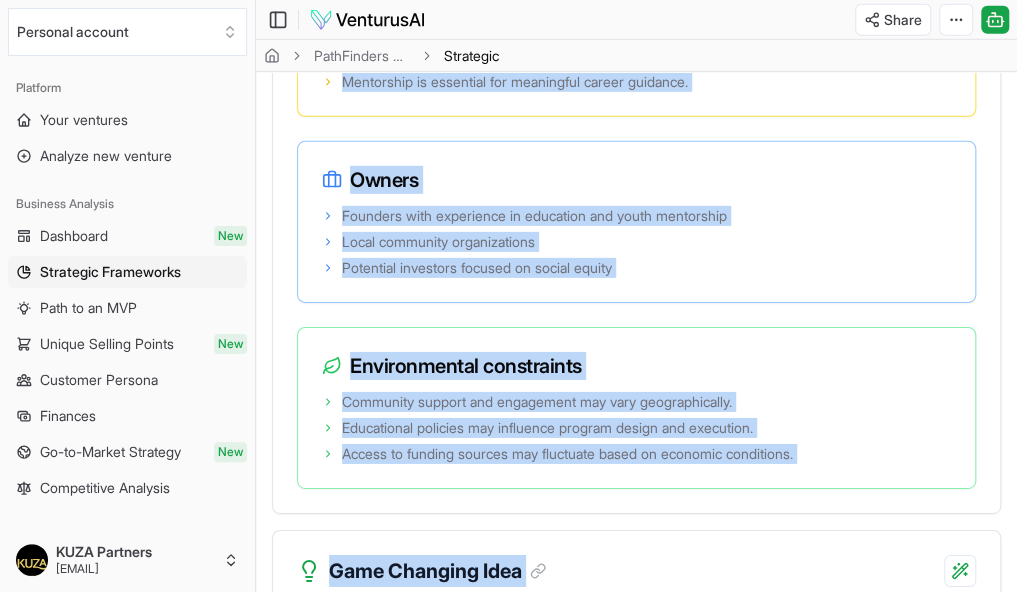 click on "The Core Idea This toolkit represents a transformative approach to career guidance for underserved youth. By merging both digital and offline elements, it can effectively combat the digital divide and create inclusive opportunities for career exploration. Furthermore, the integration of mentorship within the program ensures that users receive personalized guidance tailored to their unique backgrounds and aspirations. As the job landscape continues to evolve, fostering a culture of continuous learning and adaptation through this hybrid approach positions young people not only for immediate job placements but long-term career satisfaction and growth." at bounding box center [680, 752] 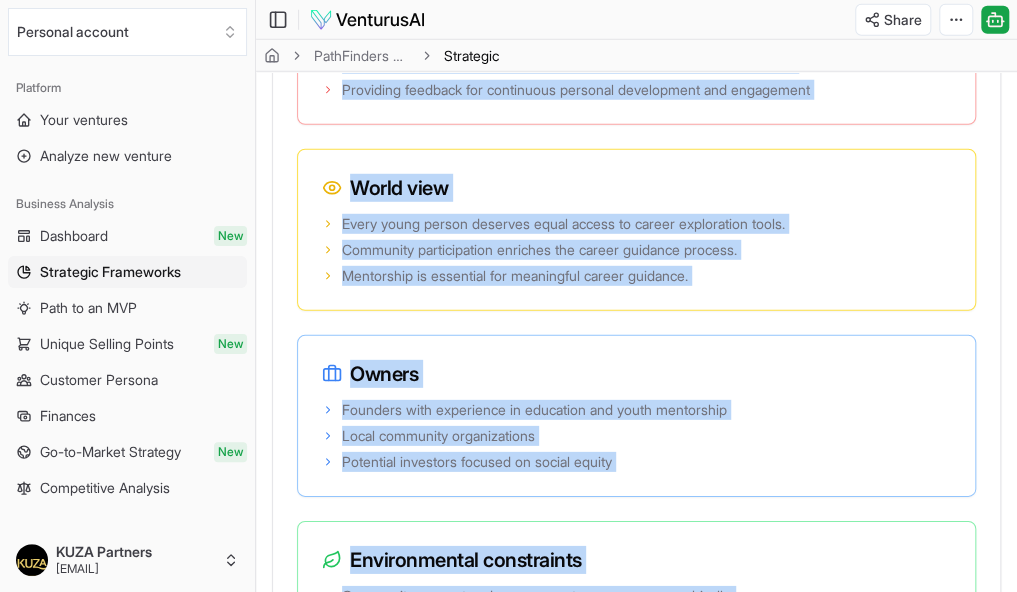 click on "Introduction The business idea revolves around creating a hybrid toolkit designed to empower youth from diverse educational backgrounds to discover and assess their unique interests and informal skills, subsequently matching them to suitable career paths. The toolkit aims to bridge the gap for those in underserved communities who often have limited awareness of career options due to inconsistent educational experiences and lack of access to traditional career guidance programs.
By combining both digital and offline elements, such as printed resources and mobile accessibility, the initiative promises to reach youths without consistent technology access. However, there may be concerns regarding the scalability and sustainability of such a project, as it may require significant partnerships with local organizations and schools to effectively implement and maintain mentorship programs. Additionally, its success depends heavily on the quality of content and usability of both the digital and offline components." at bounding box center [636, -1898] 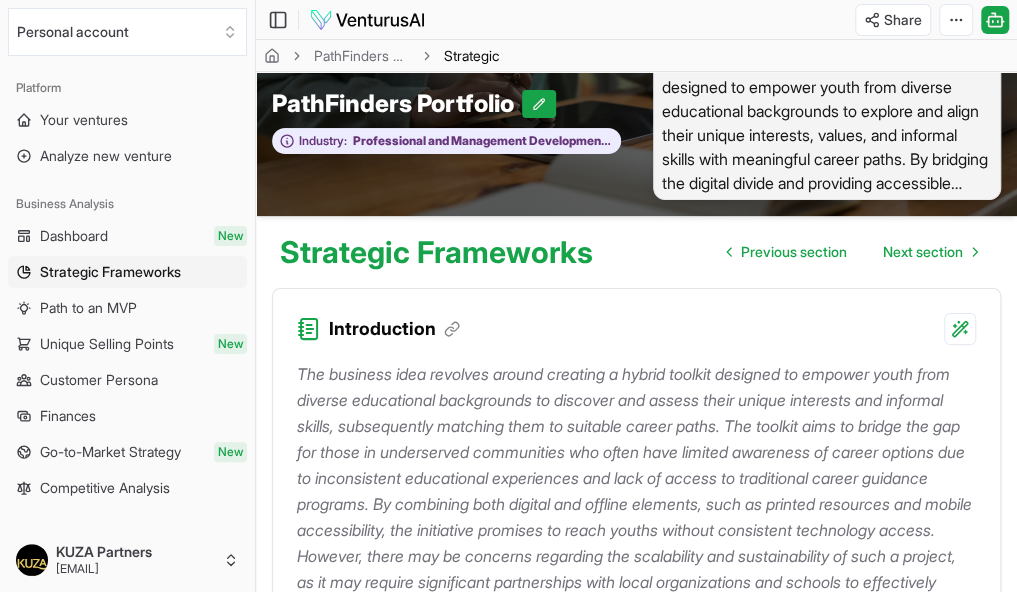 scroll, scrollTop: 0, scrollLeft: 0, axis: both 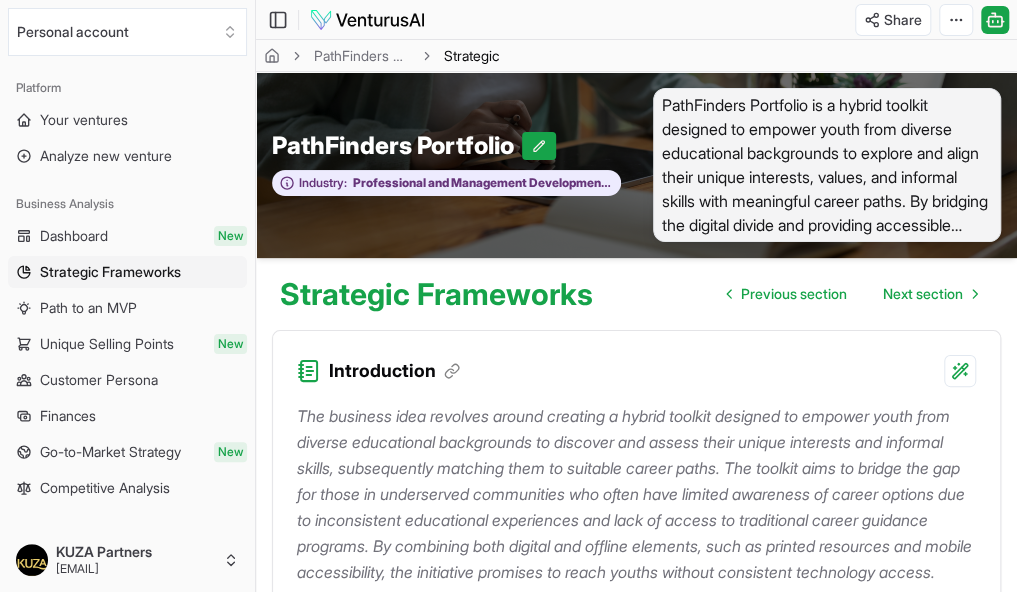 click on "PathFinders Portfolio is a hybrid toolkit designed to empower youth from diverse educational backgrounds to explore and align their unique interests, values, and informal skills with meaningful career paths. By bridging the digital divide and providing accessible resources—both online and offline—PathFinders ensures that all young people, regardless of their academic standing, can embark on a rewarding career journey." at bounding box center [827, 165] 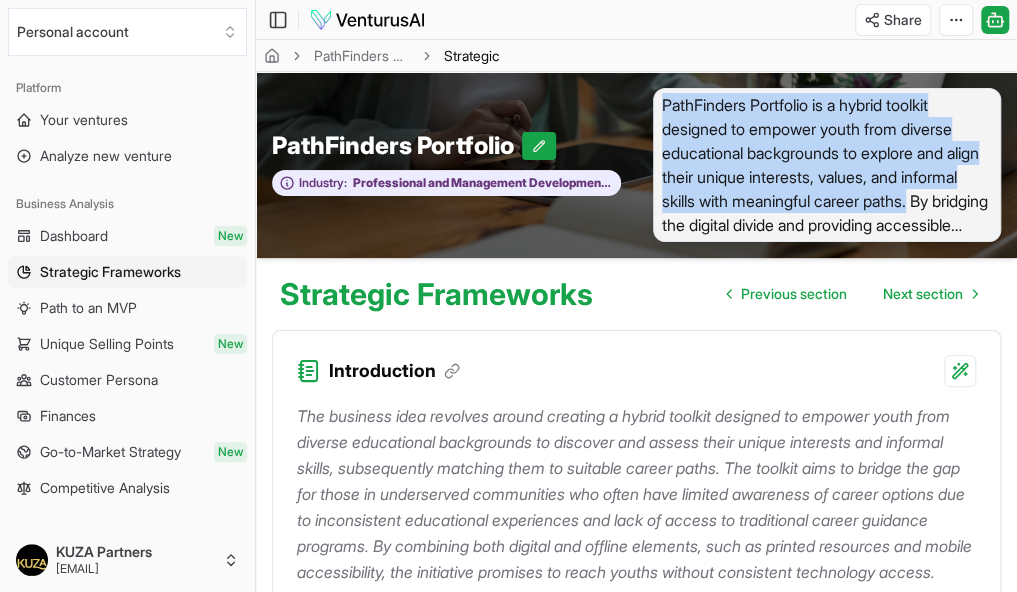 drag, startPoint x: 662, startPoint y: 74, endPoint x: 1004, endPoint y: 172, distance: 355.76398 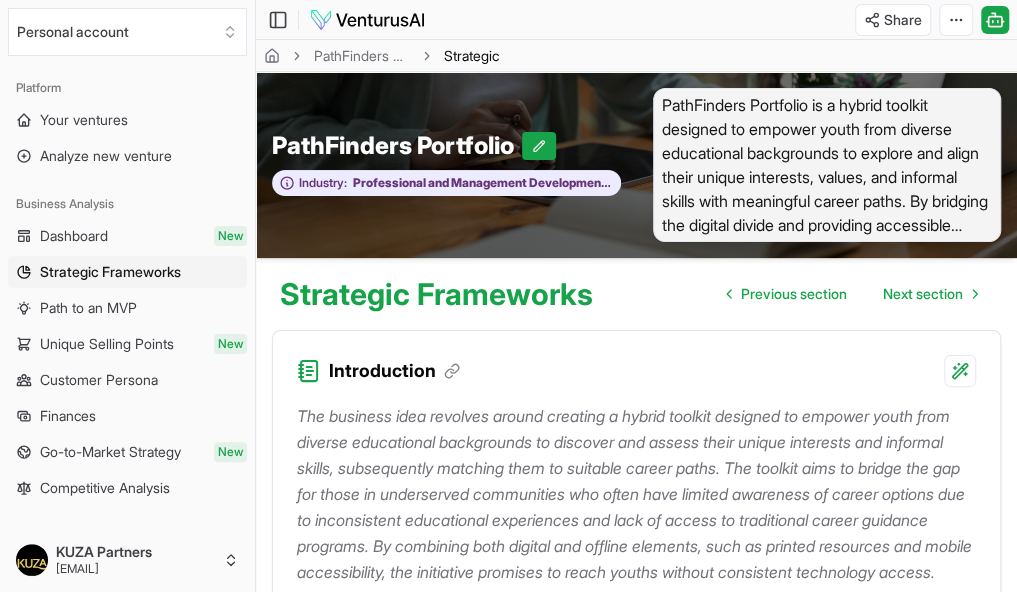 click on "PathFinders Portfolio" at bounding box center (397, 146) 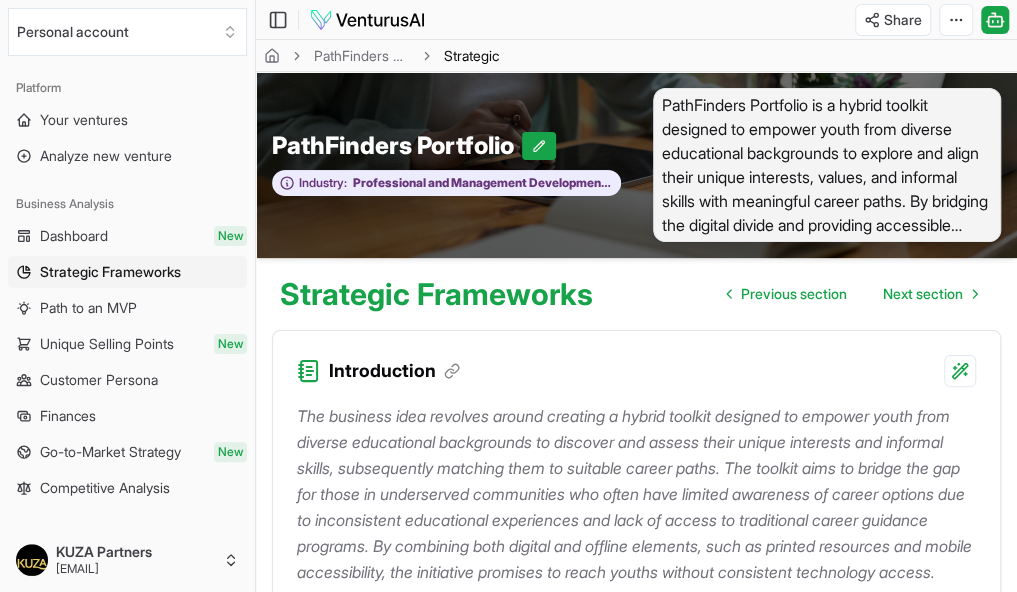 copy on "PathFinders Portfolio" 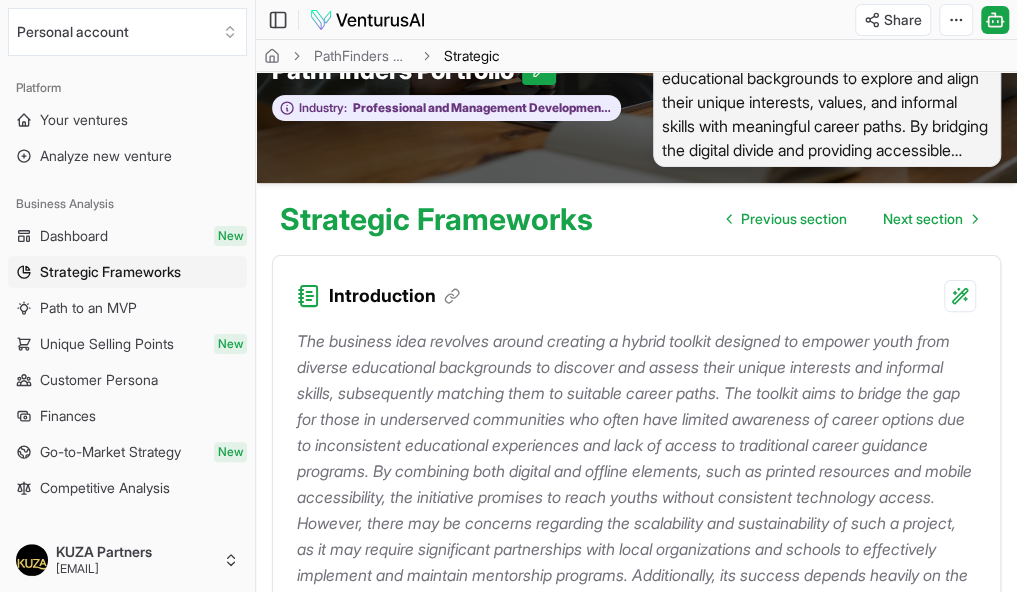 scroll, scrollTop: 0, scrollLeft: 0, axis: both 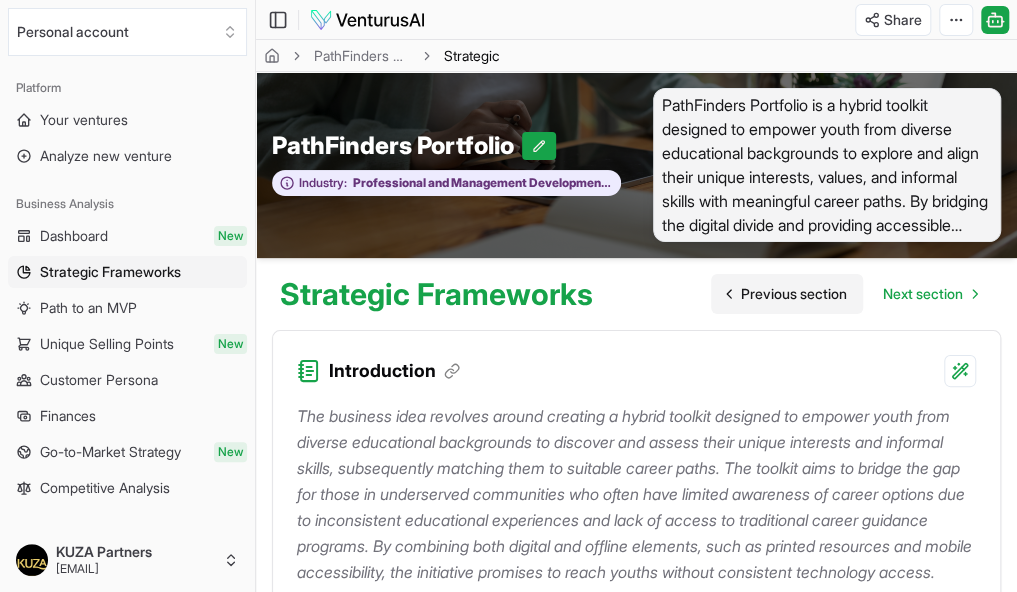 click on "Previous section" at bounding box center (794, 294) 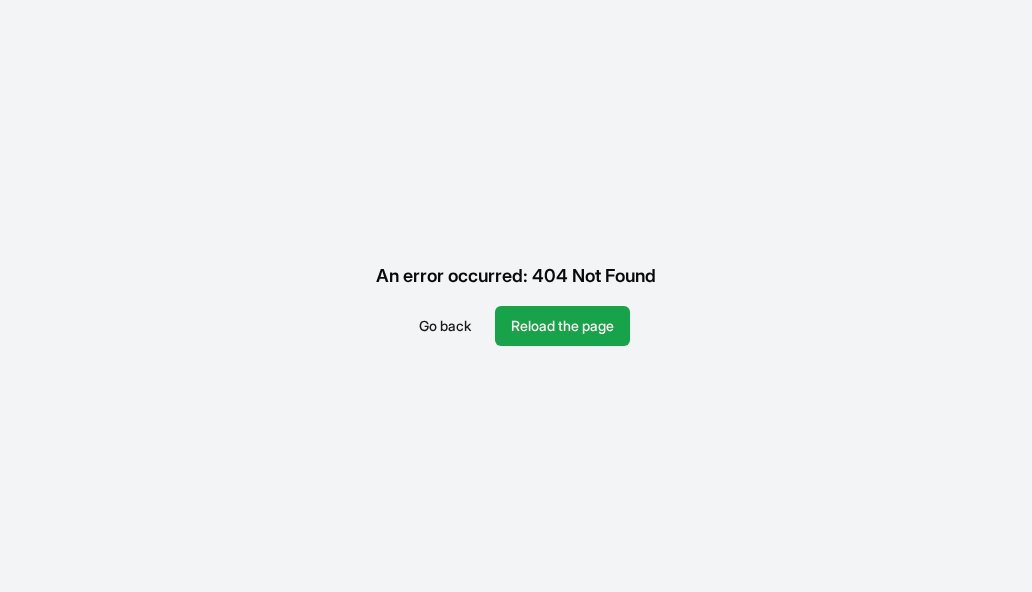 click on "Go back" at bounding box center (445, 326) 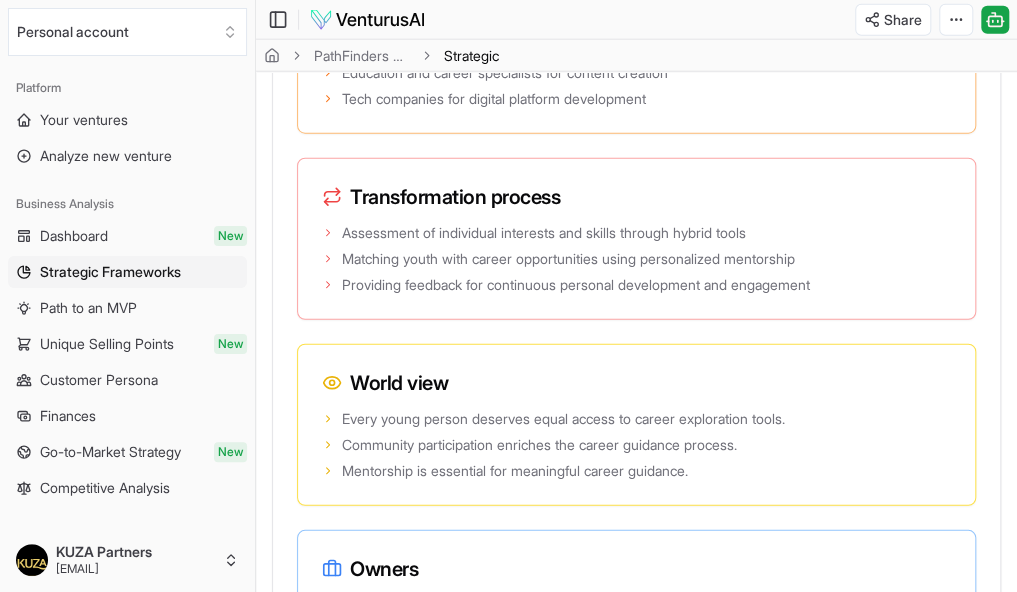 scroll, scrollTop: 5455, scrollLeft: 0, axis: vertical 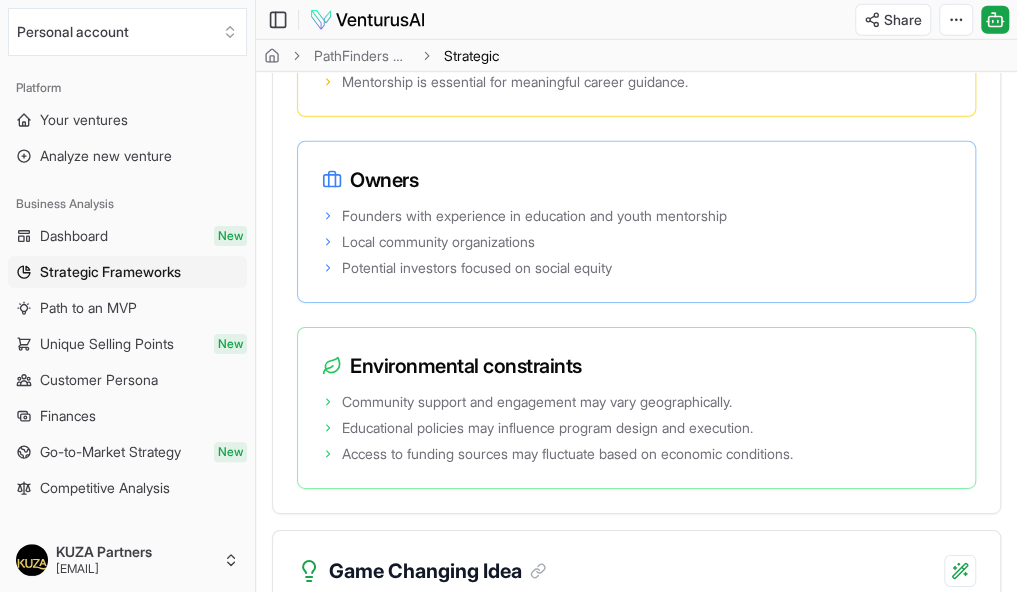 click on "Next section" at bounding box center (915, 978) 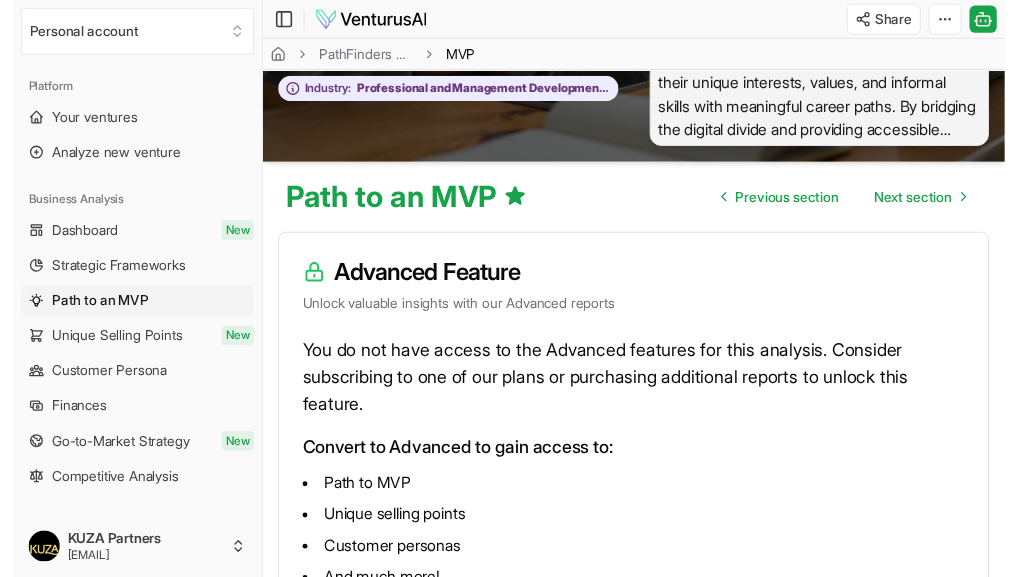 scroll, scrollTop: 0, scrollLeft: 0, axis: both 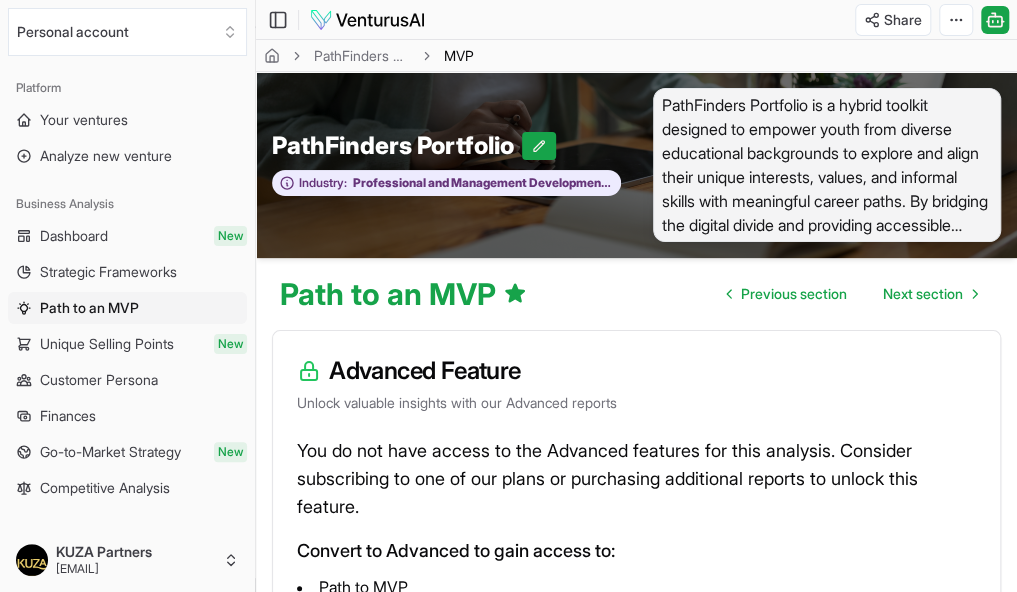 click at bounding box center [367, 20] 